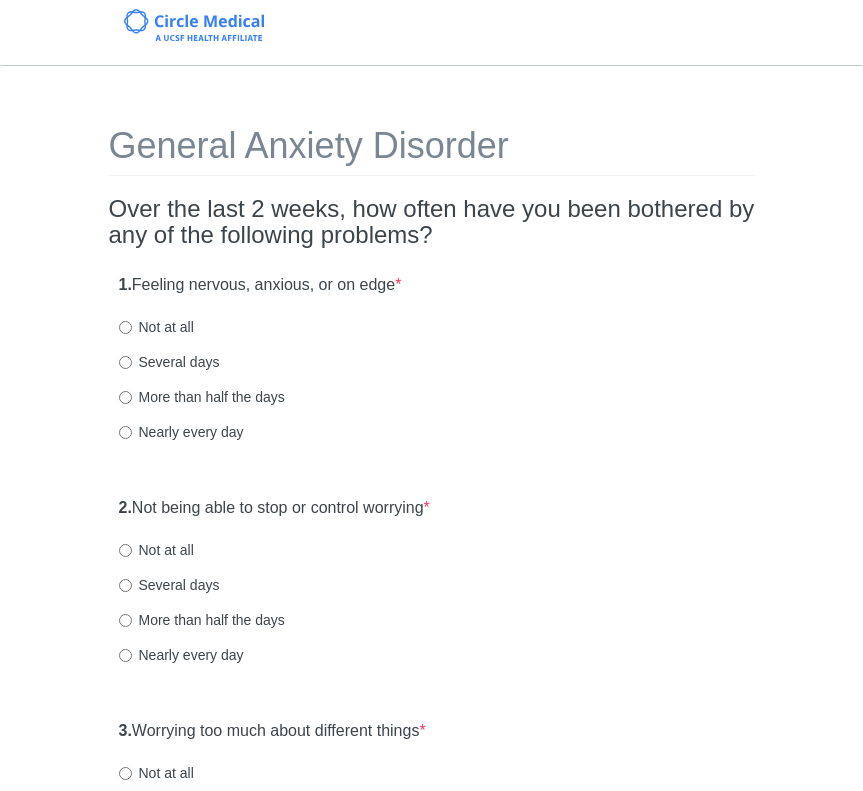 scroll, scrollTop: 0, scrollLeft: 0, axis: both 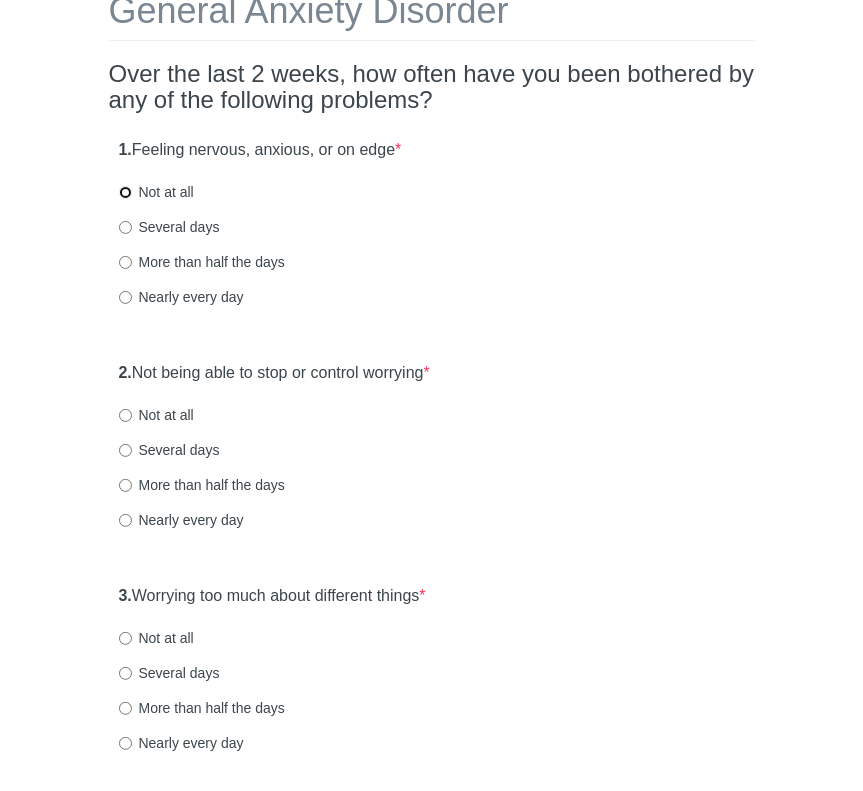 click on "Not at all" at bounding box center (125, 192) 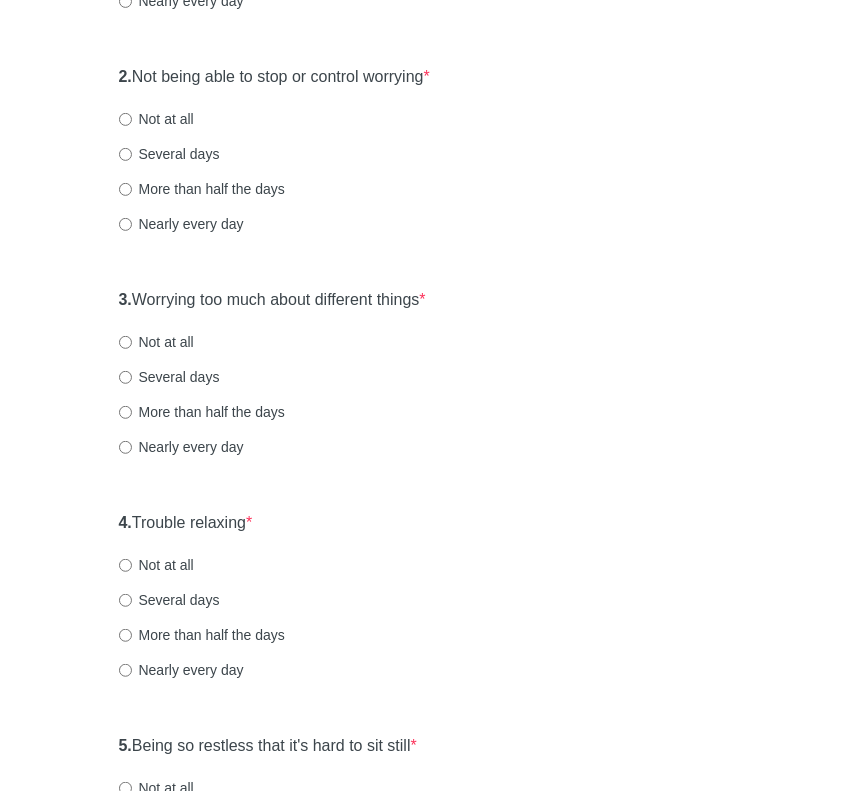 scroll, scrollTop: 458, scrollLeft: 0, axis: vertical 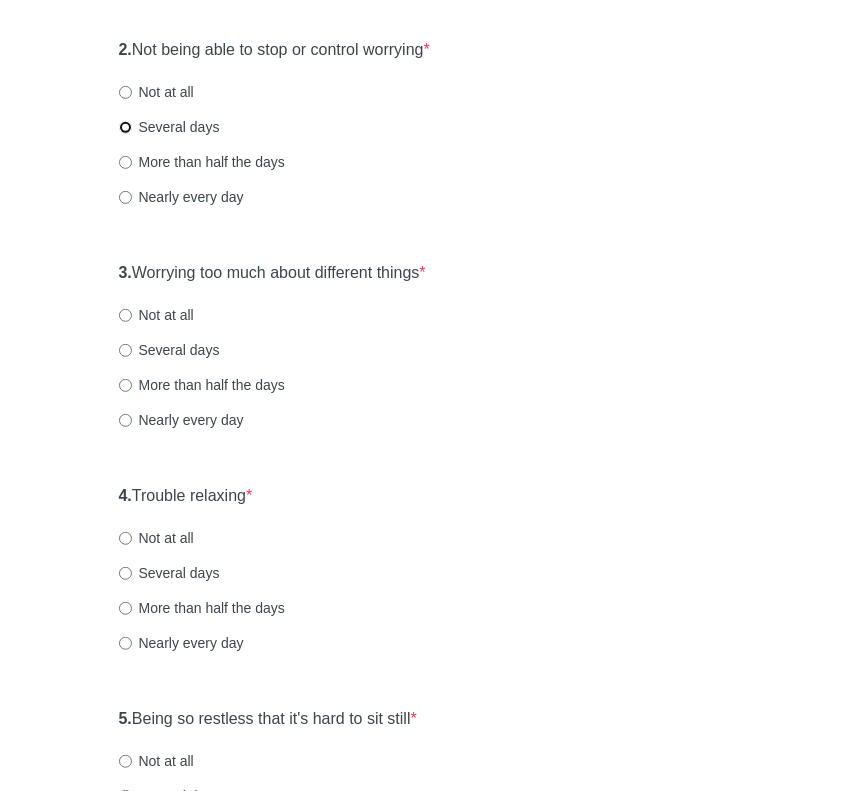 click on "Several days" at bounding box center [125, 127] 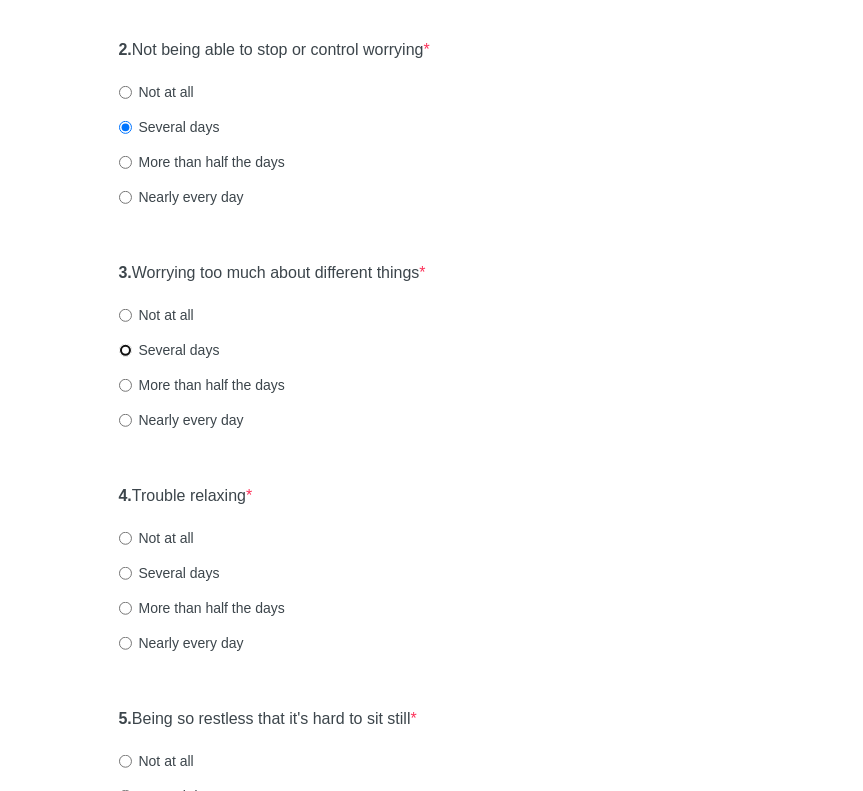 click on "Several days" at bounding box center (125, 350) 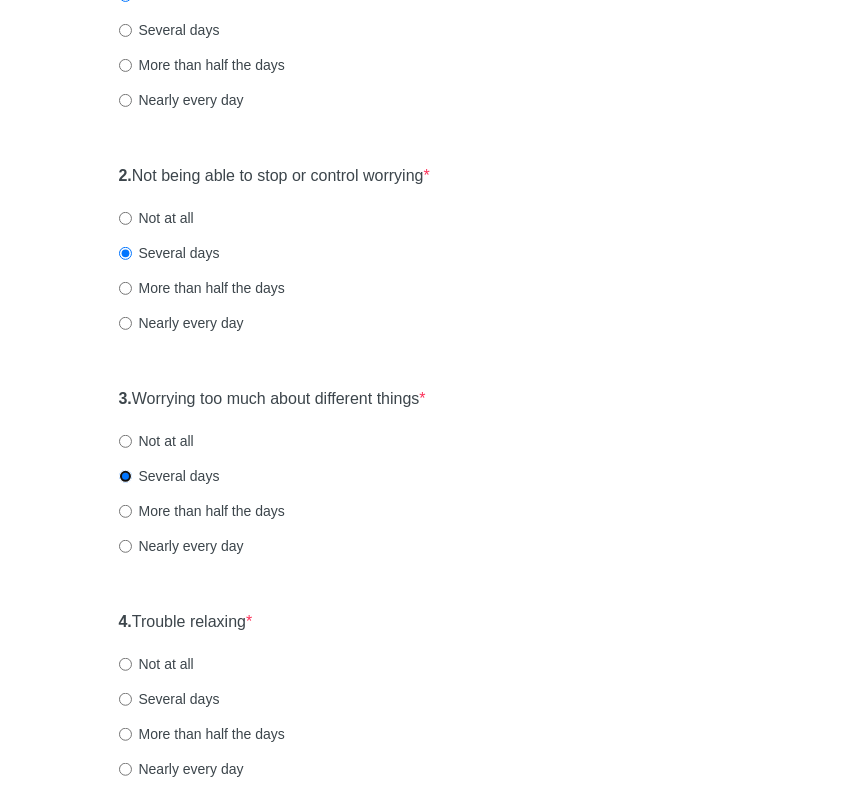 scroll, scrollTop: 330, scrollLeft: 0, axis: vertical 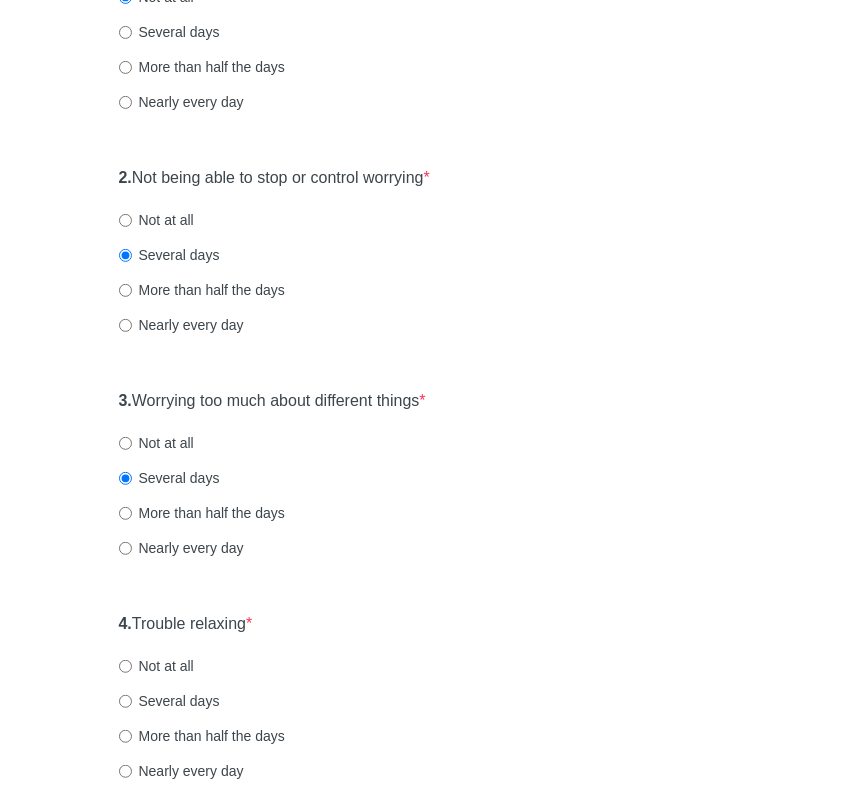 click on "Not at all" at bounding box center [156, 220] 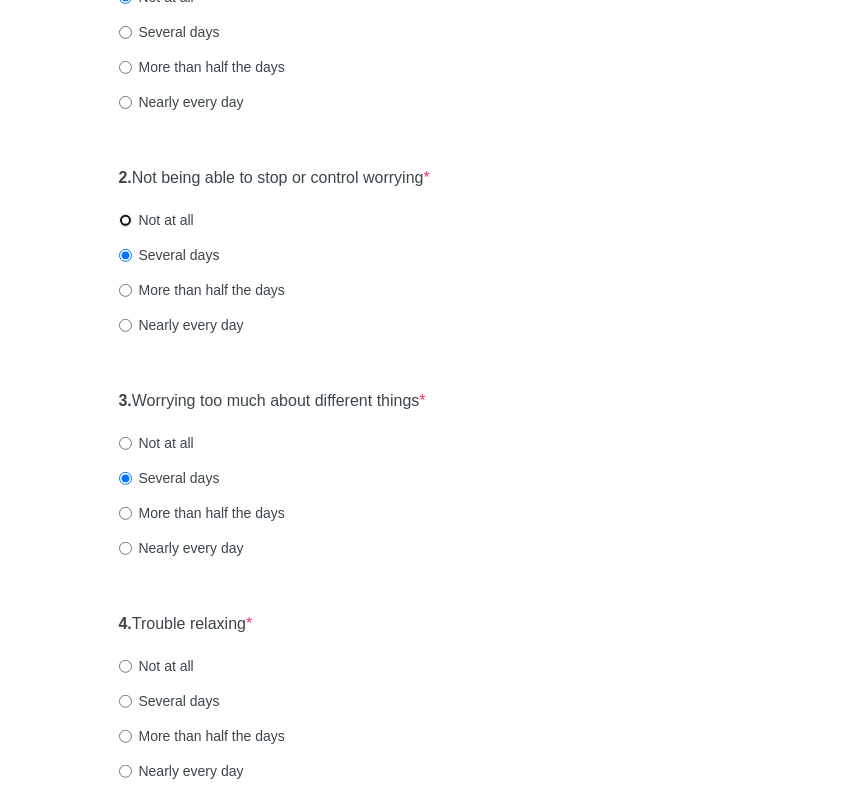 click on "Not at all" at bounding box center [125, 220] 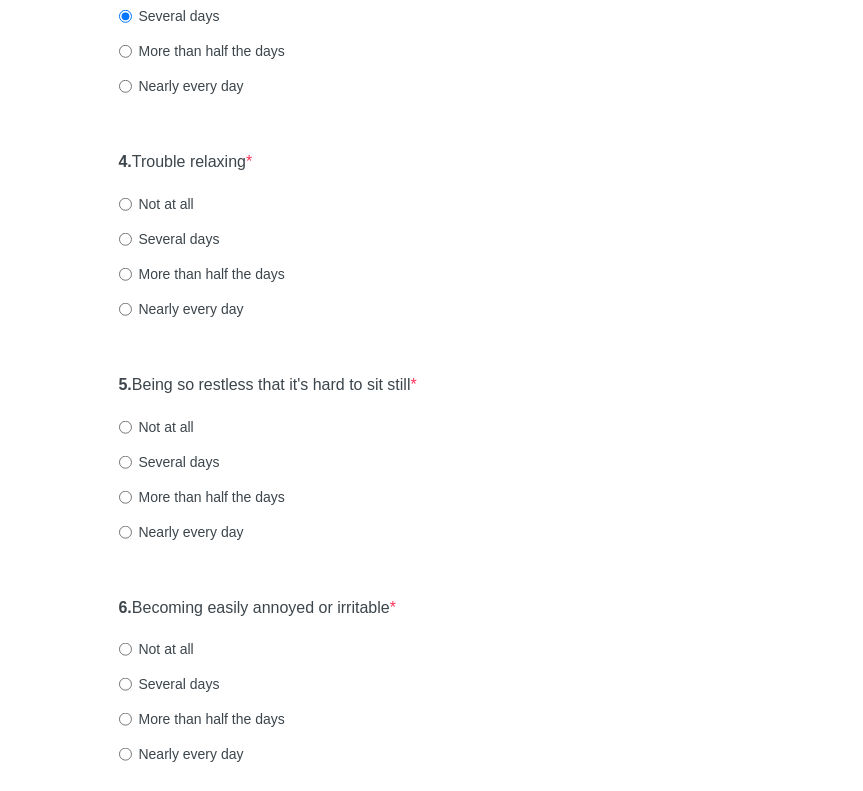 scroll, scrollTop: 794, scrollLeft: 0, axis: vertical 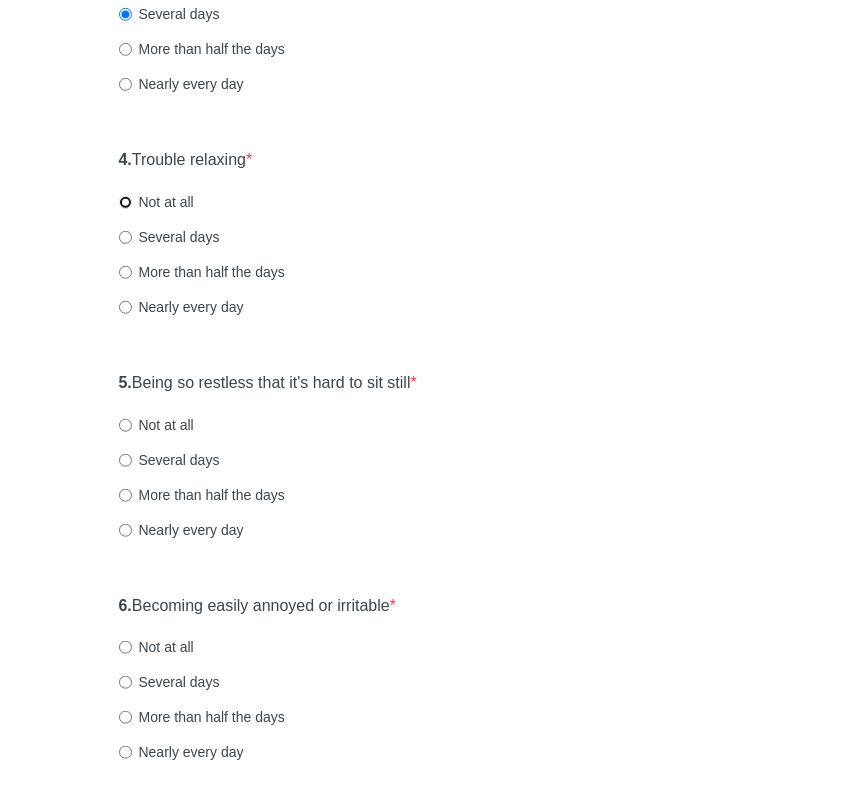 click on "Not at all" at bounding box center [125, 202] 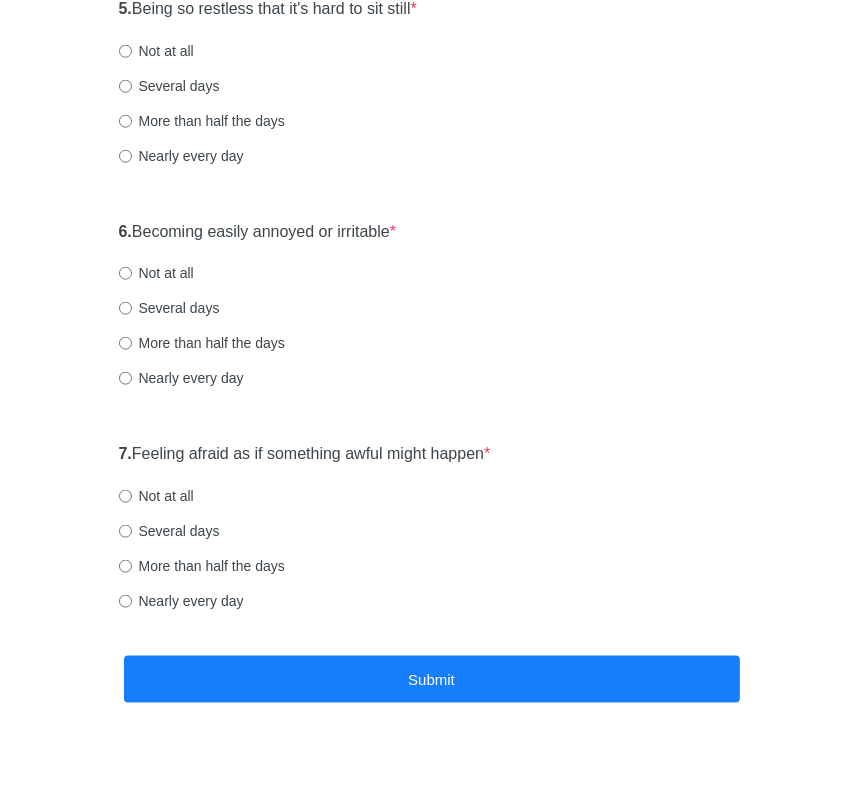 scroll, scrollTop: 1127, scrollLeft: 0, axis: vertical 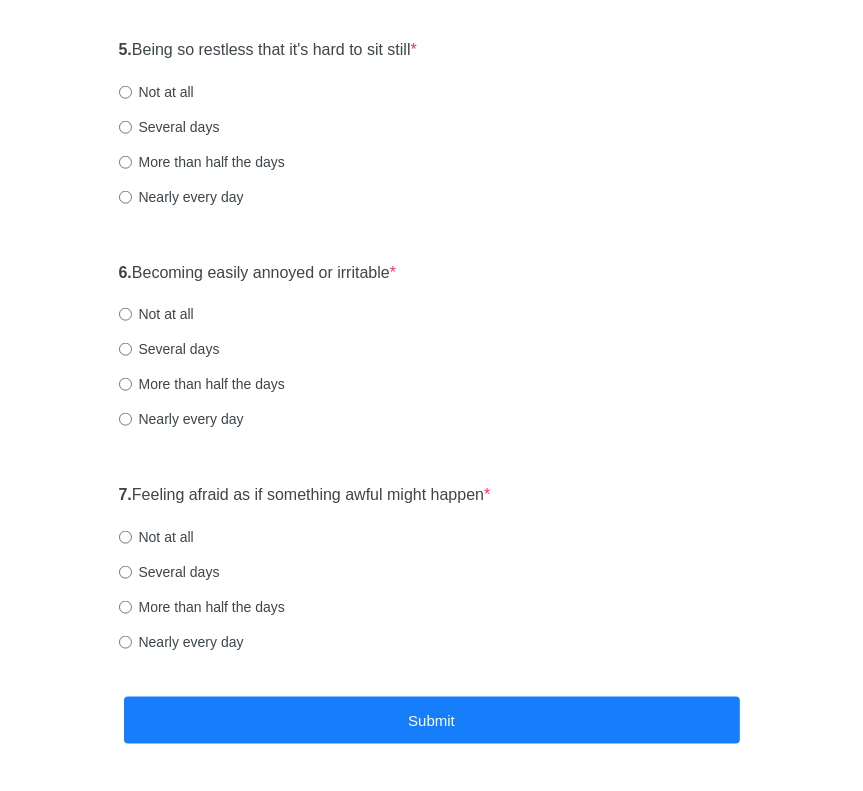 click on "General Anxiety Disorder Over the last 2 weeks, how often have you been bothered by any of the following problems? 1.  Feeling nervous, anxious, or on edge  * Not at all Several days More than half the days Nearly every day 2.  Not being able to stop or control worrying  * Not at all Several days More than half the days Nearly every day 3.  Worrying too much about different things  * Not at all Several days More than half the days Nearly every day 4.  Trouble relaxing  * Not at all Several days More than half the days Nearly every day 5.  Being so restless that it's hard to sit still  * Not at all Several days More than half the days Nearly every day 6.  Becoming easily annoyed or irritable  * Not at all Several days More than half the days Nearly every day 7.  Feeling afraid as if something awful might happen  * Not at all Several days More than half the days Nearly every day Submit" at bounding box center [431, -88] 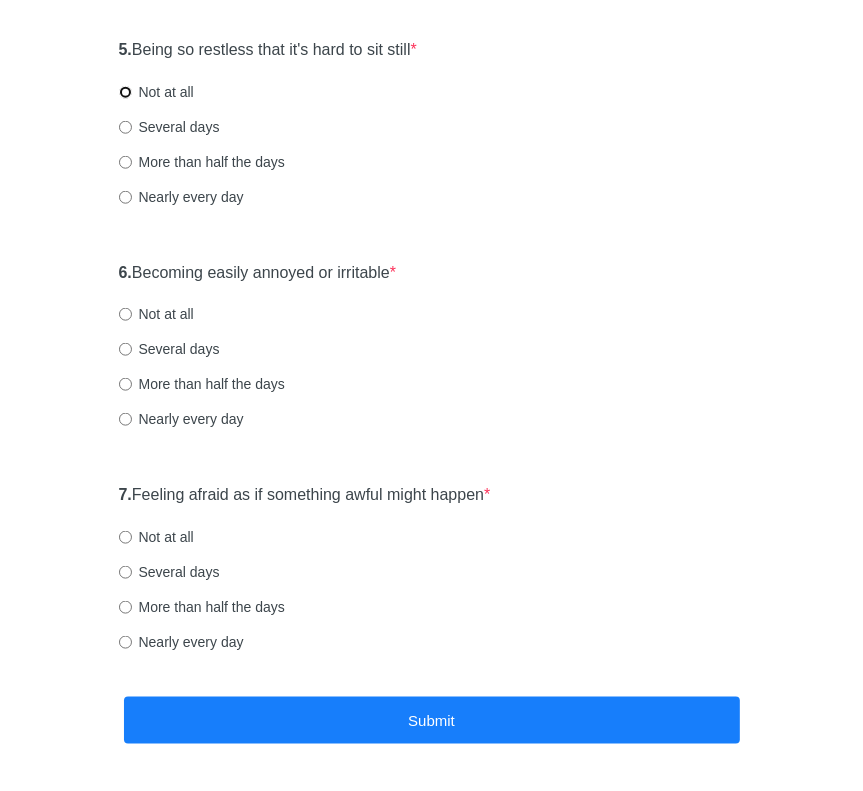 click on "Not at all" at bounding box center (125, 92) 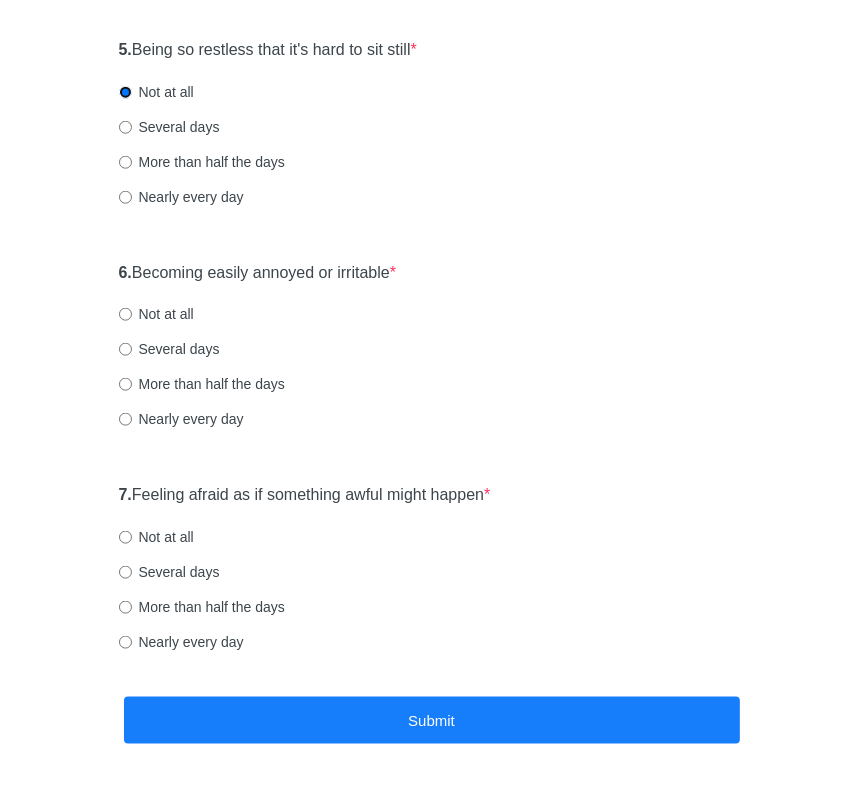scroll, scrollTop: 1200, scrollLeft: 0, axis: vertical 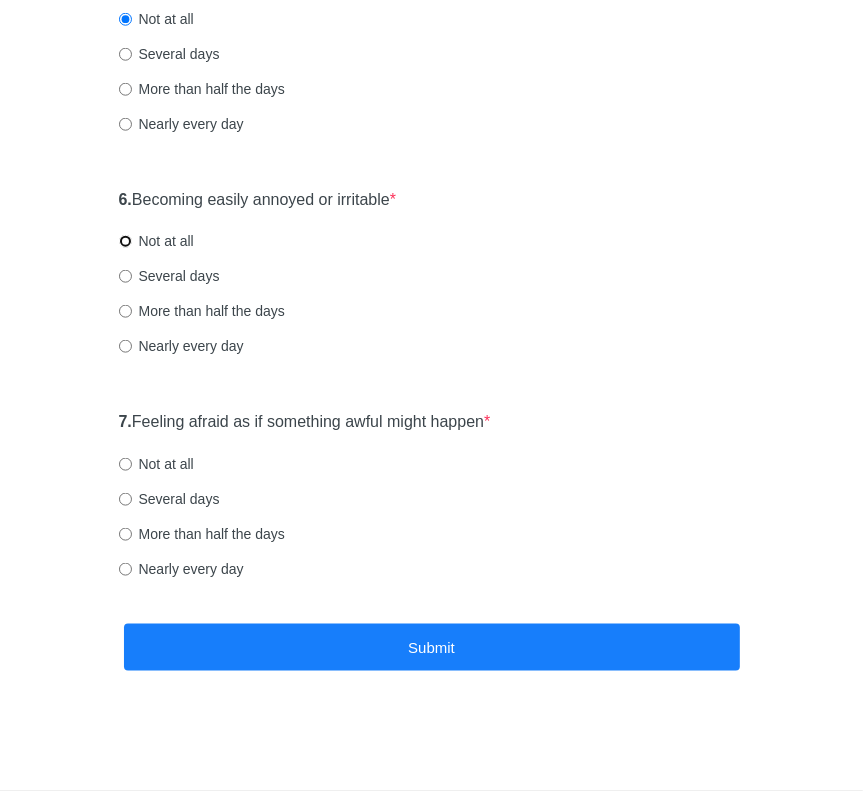 click on "Not at all" at bounding box center (125, 241) 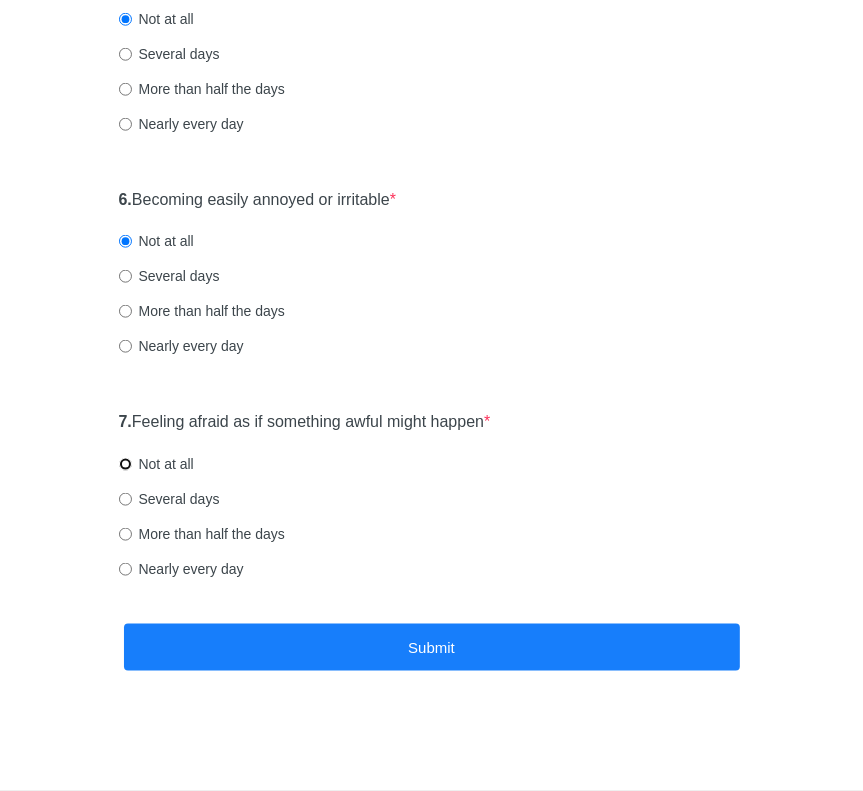 click on "Not at all" at bounding box center [125, 464] 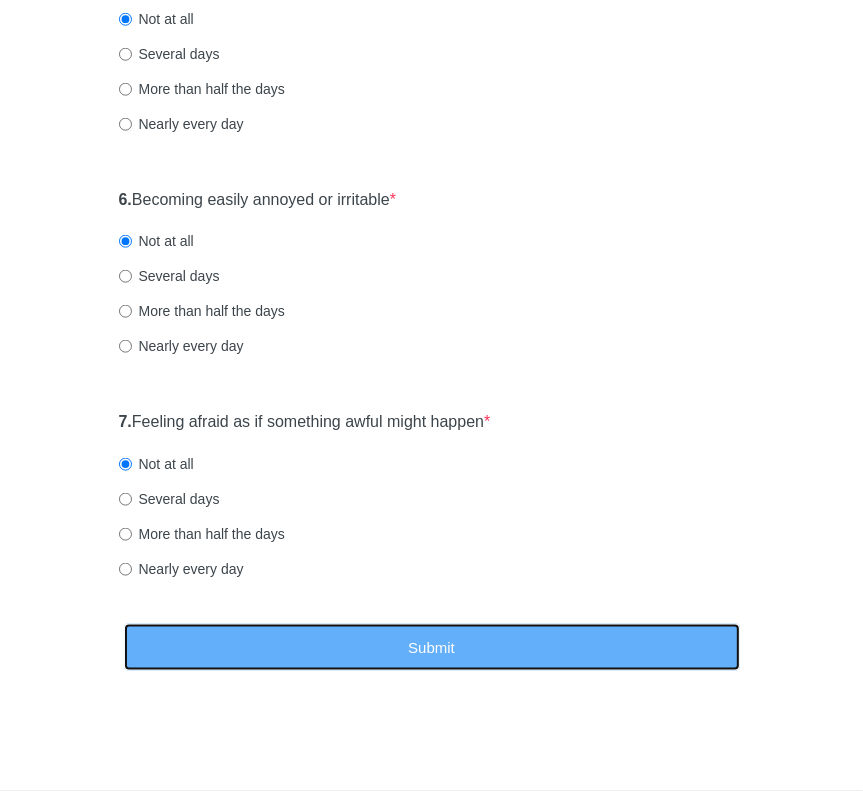 click on "Submit" at bounding box center (432, 647) 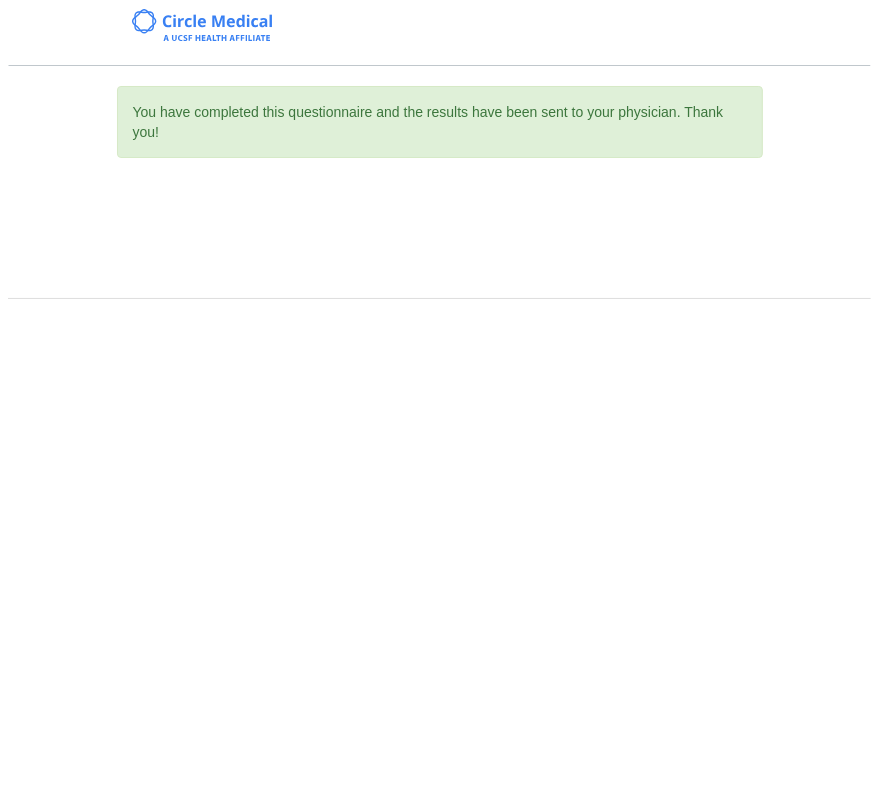 scroll, scrollTop: 0, scrollLeft: 0, axis: both 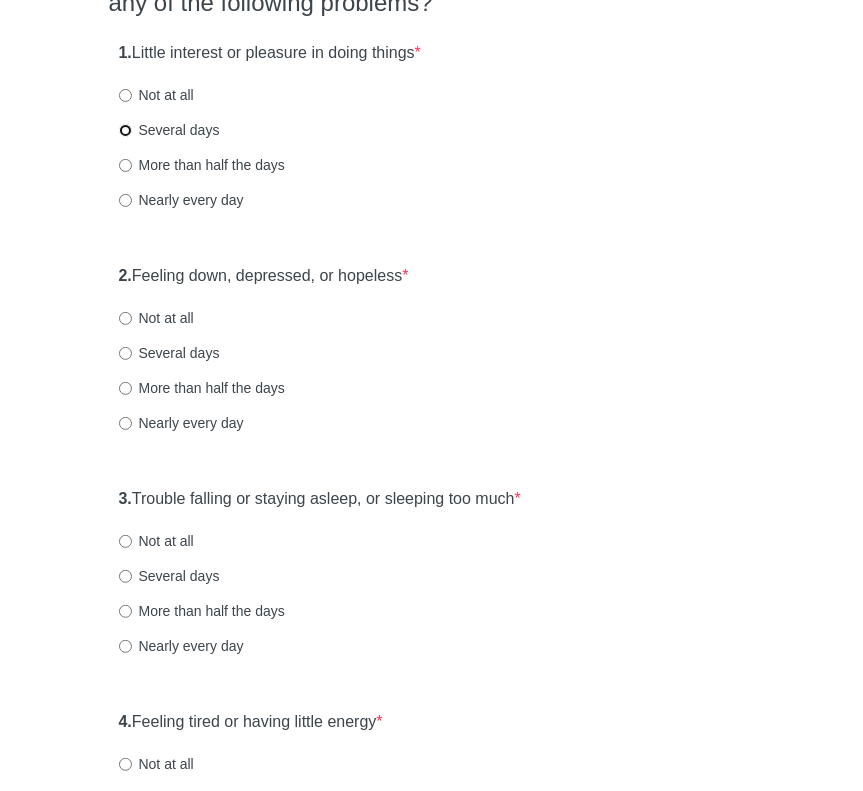 click on "Several days" at bounding box center (125, 130) 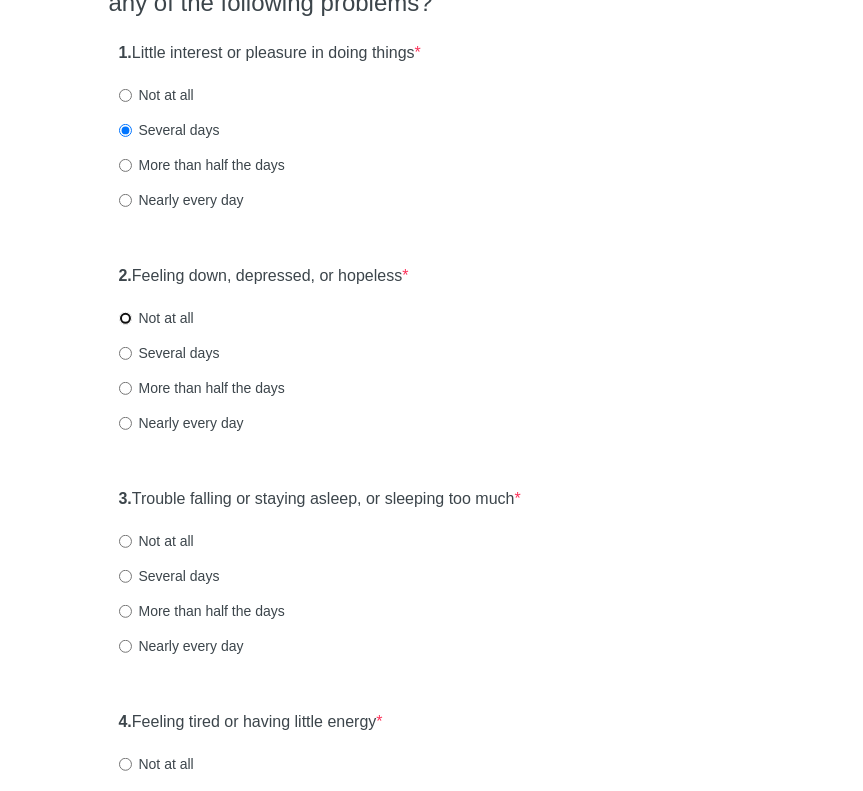 click on "Not at all" at bounding box center (125, 318) 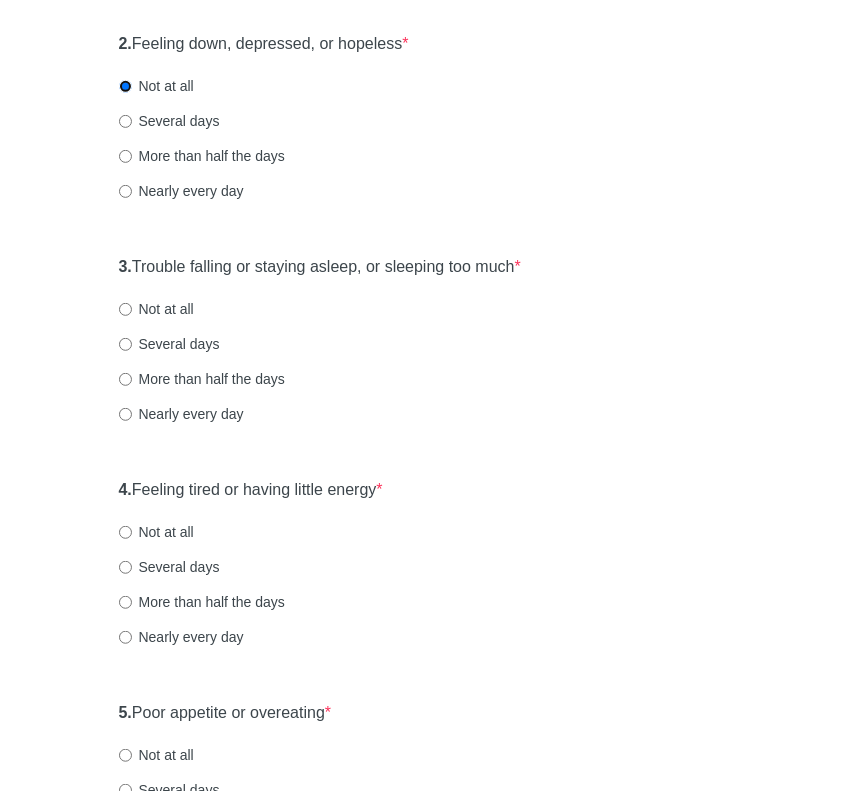 scroll, scrollTop: 464, scrollLeft: 0, axis: vertical 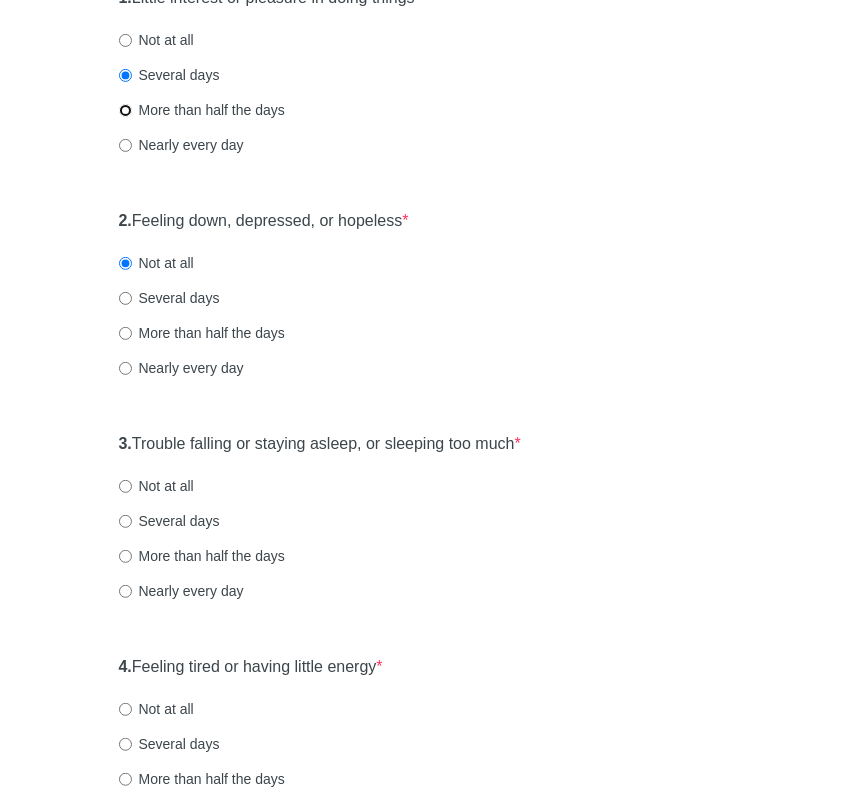 click on "More than half the days" at bounding box center [125, 110] 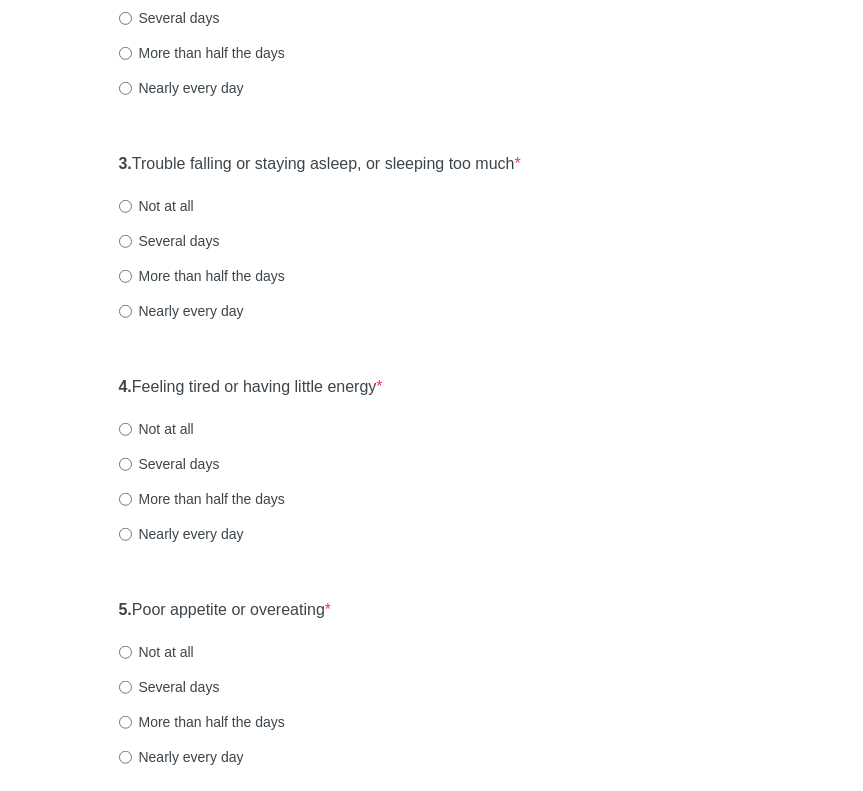 scroll, scrollTop: 568, scrollLeft: 0, axis: vertical 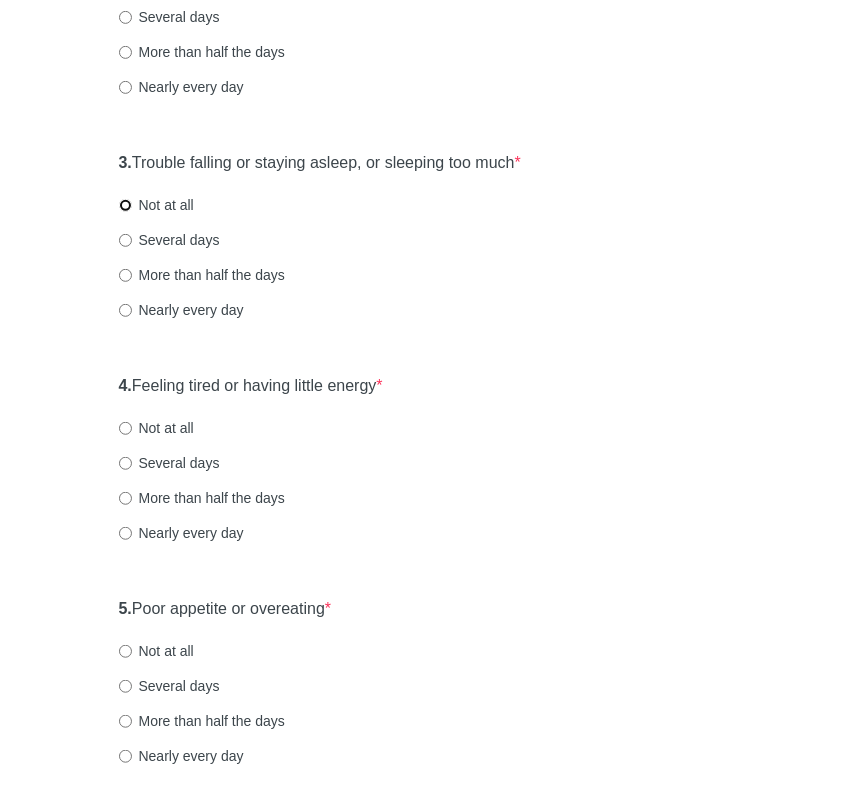 click on "Not at all" at bounding box center [125, 205] 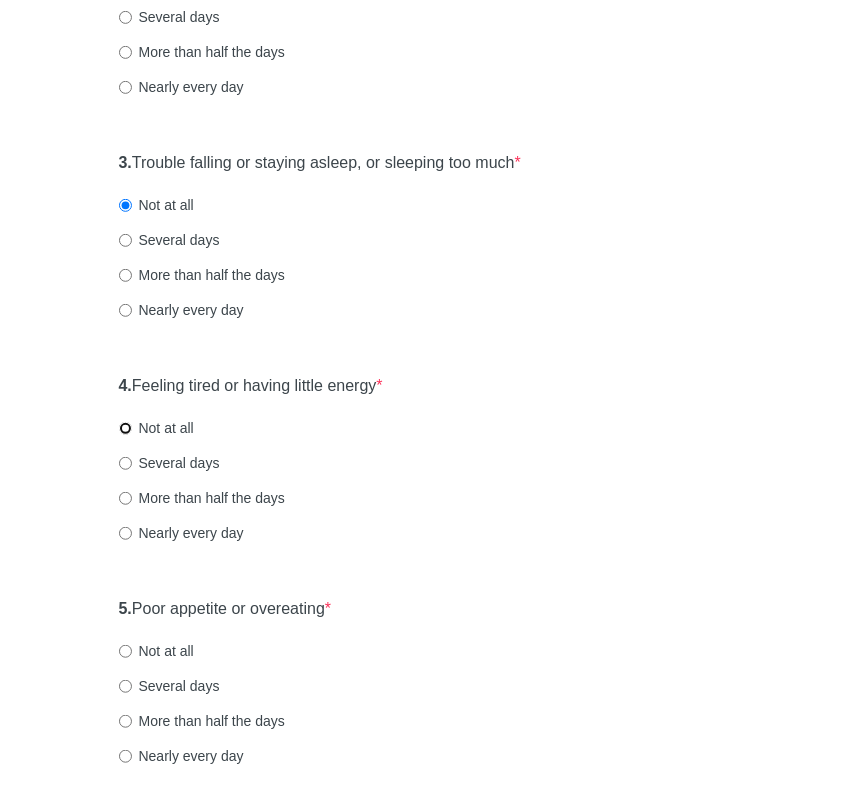 click on "Not at all" at bounding box center (125, 428) 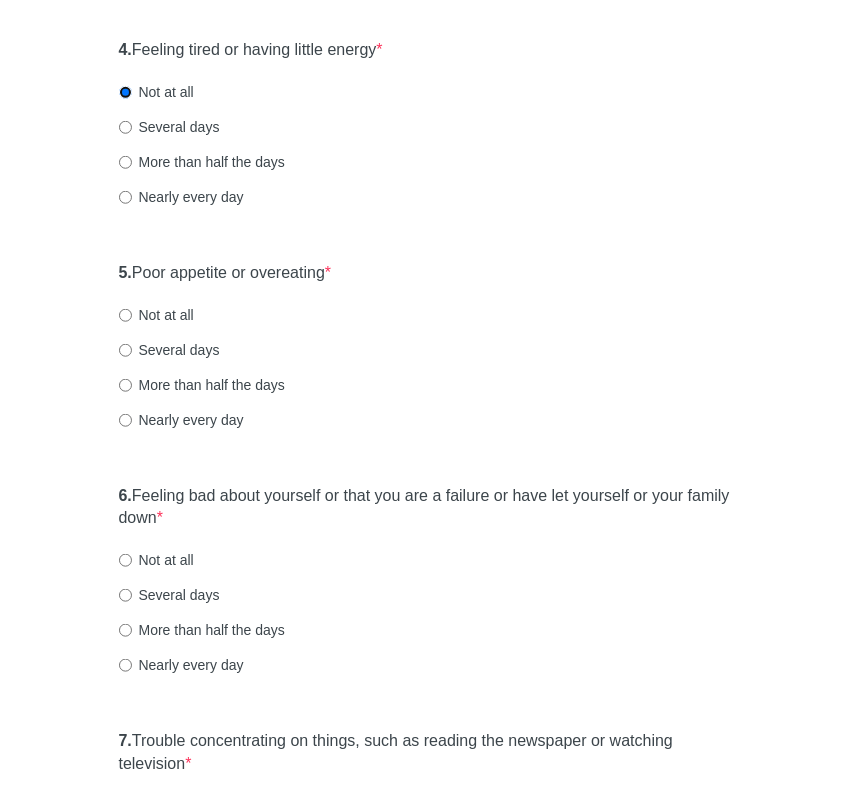 scroll, scrollTop: 908, scrollLeft: 0, axis: vertical 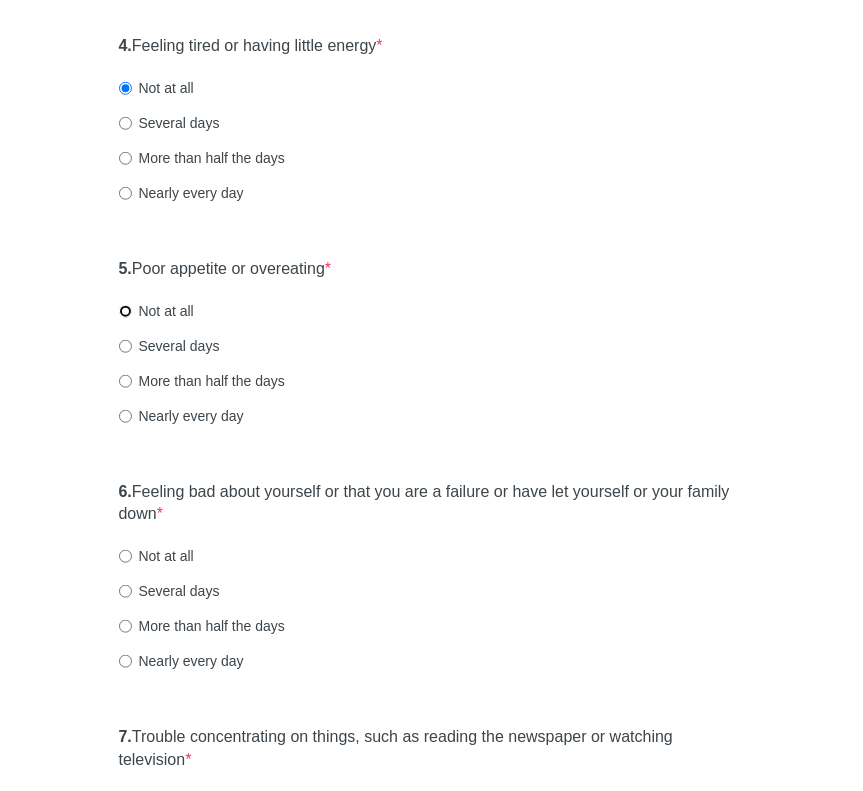 click on "Not at all" at bounding box center [125, 311] 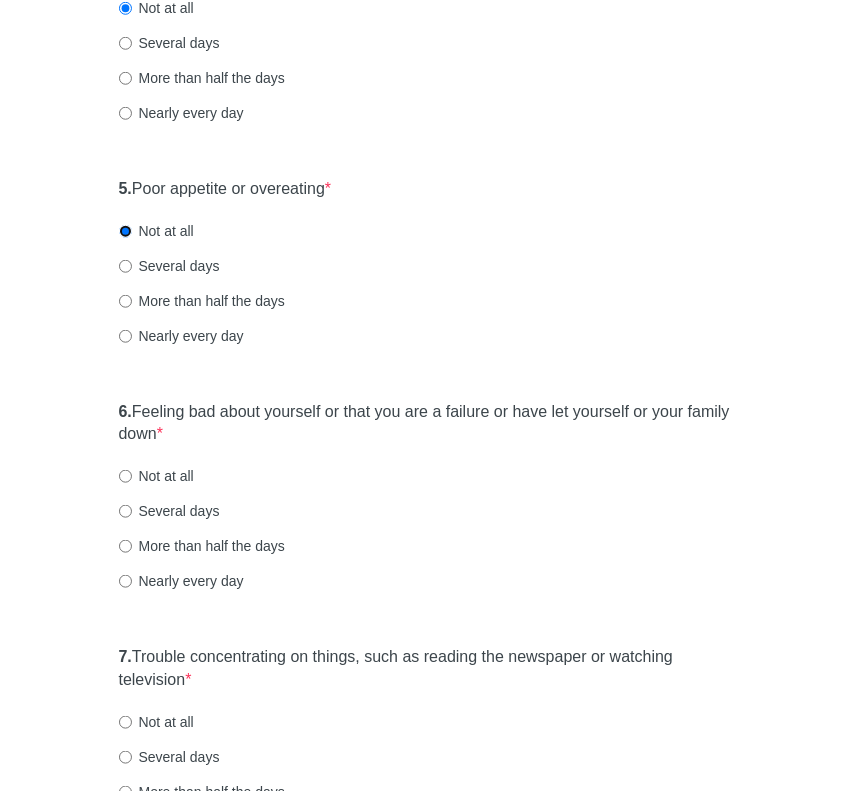 scroll, scrollTop: 1043, scrollLeft: 0, axis: vertical 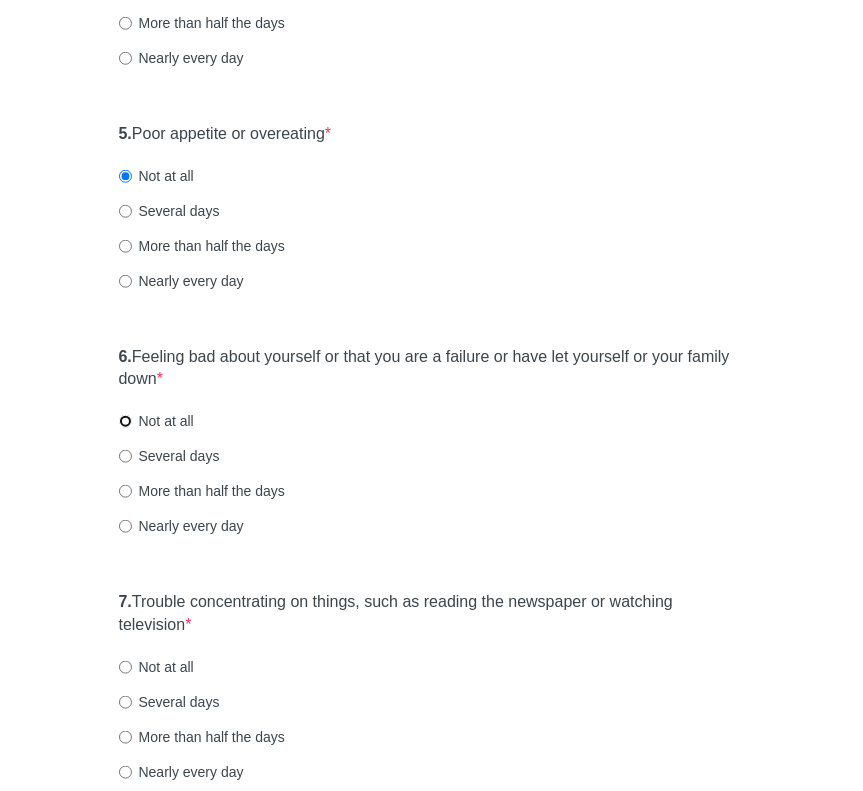 click on "Not at all" at bounding box center [125, 421] 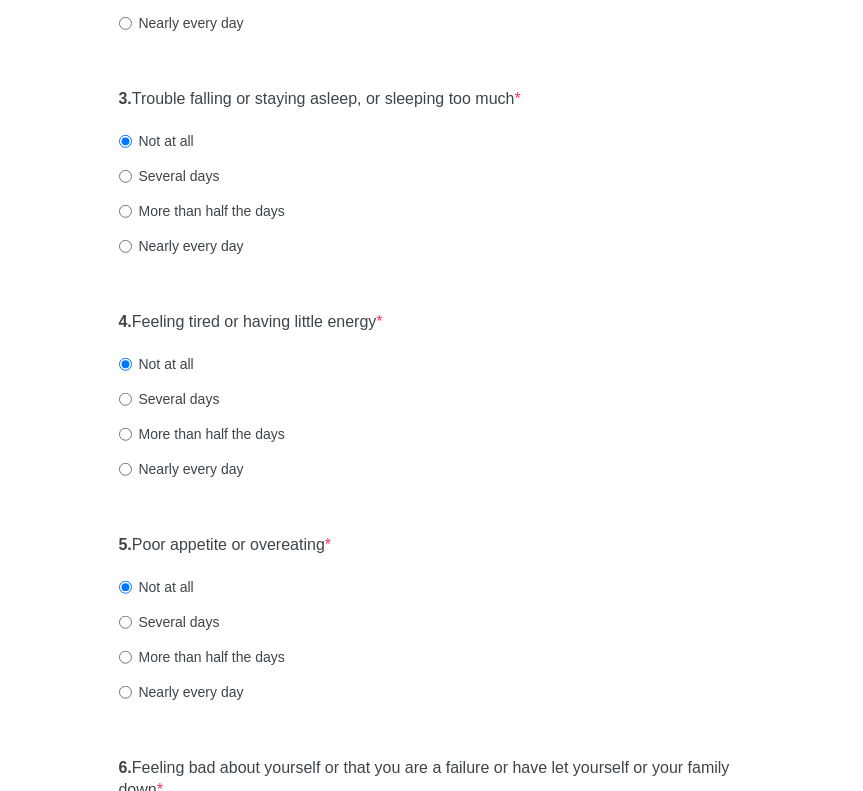 scroll, scrollTop: 632, scrollLeft: 0, axis: vertical 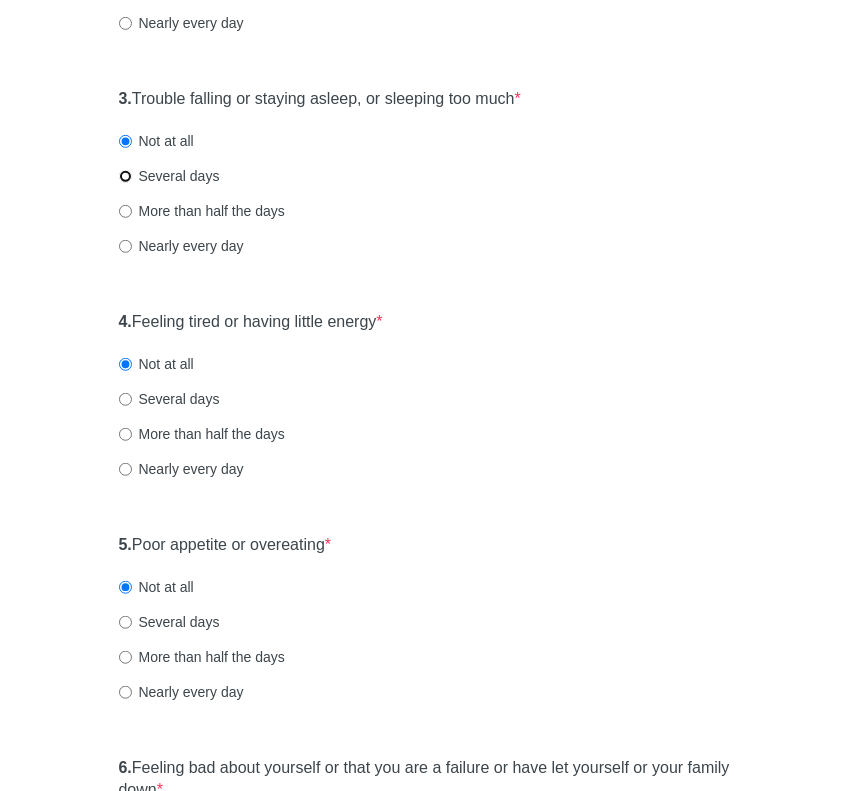click on "Several days" at bounding box center [125, 176] 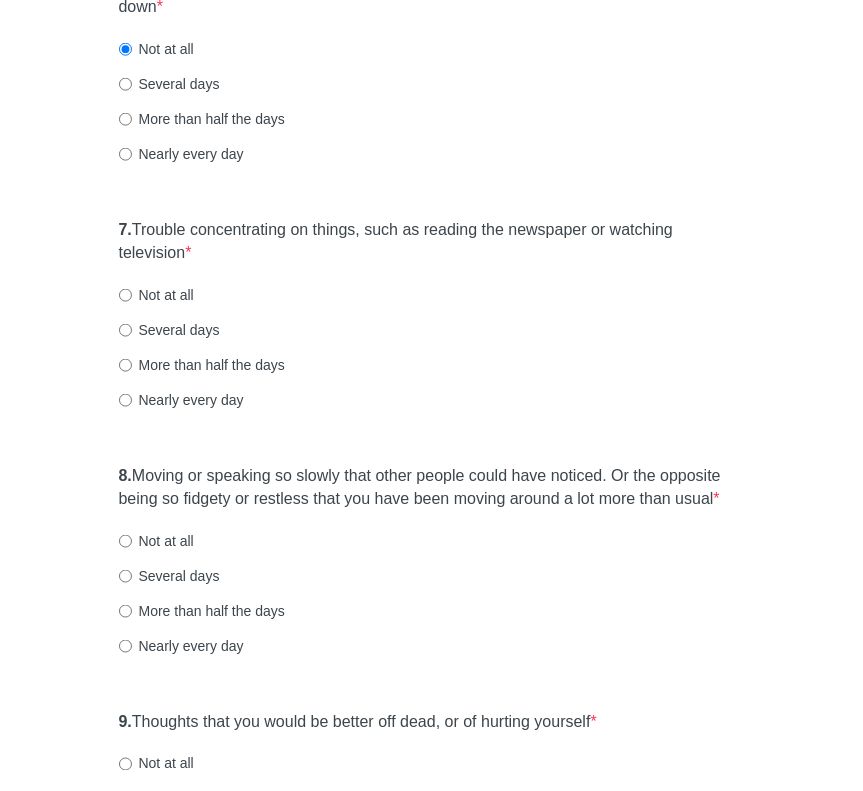 scroll, scrollTop: 1416, scrollLeft: 0, axis: vertical 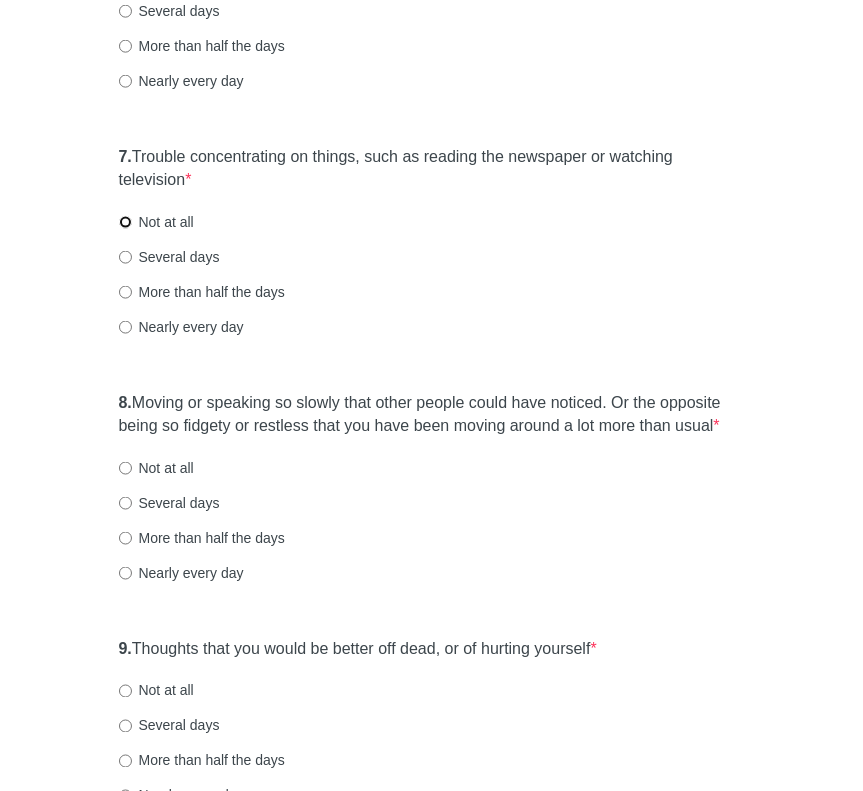 click on "Not at all" at bounding box center (125, 222) 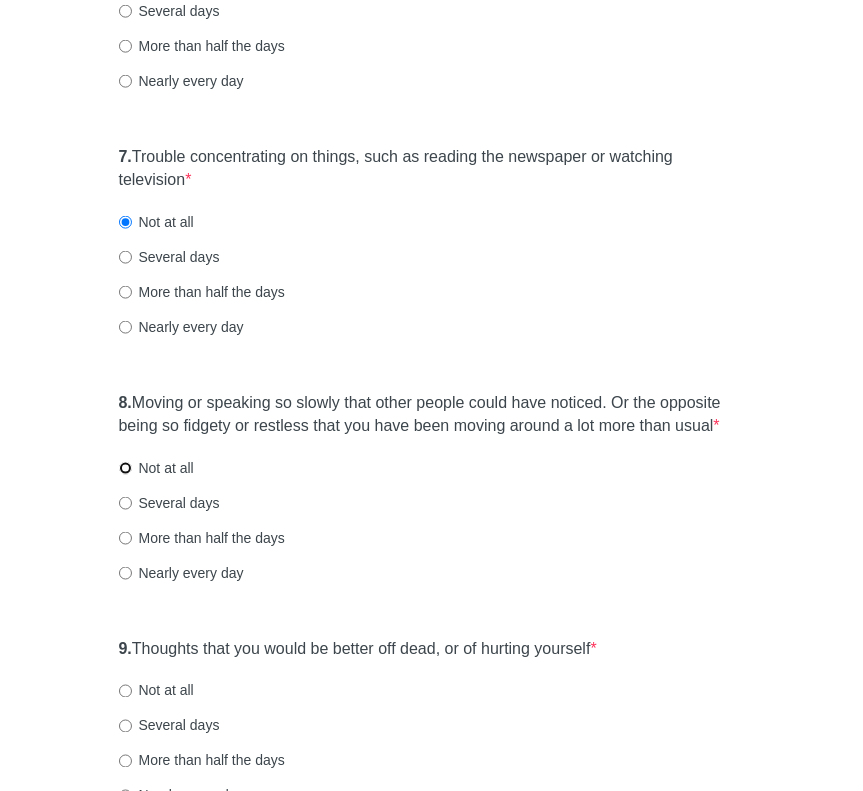 click on "Not at all" at bounding box center [125, 468] 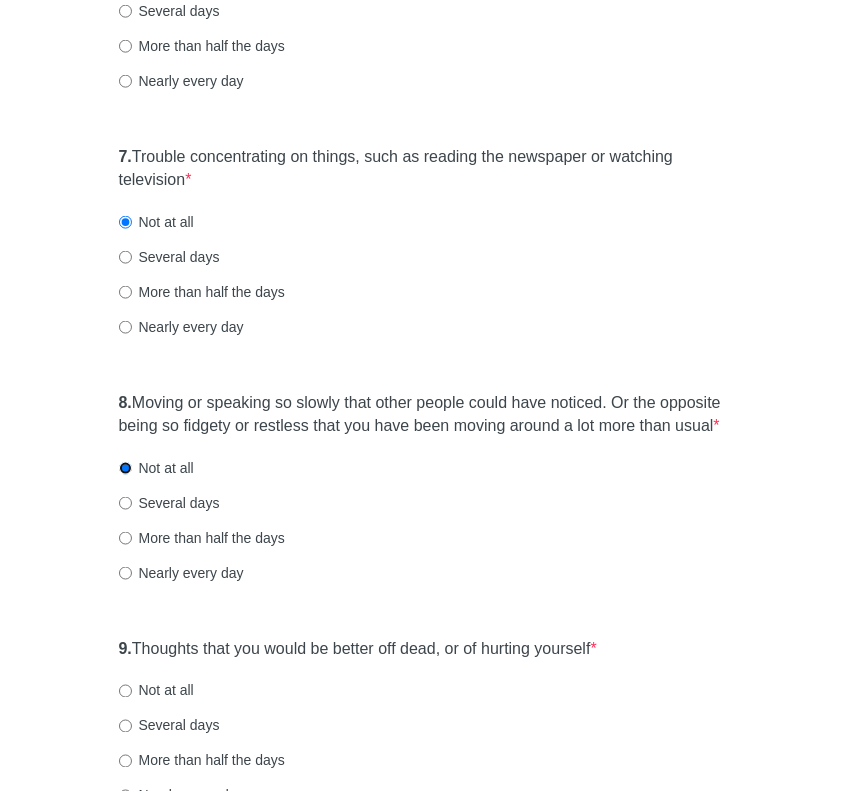 scroll, scrollTop: 1714, scrollLeft: 0, axis: vertical 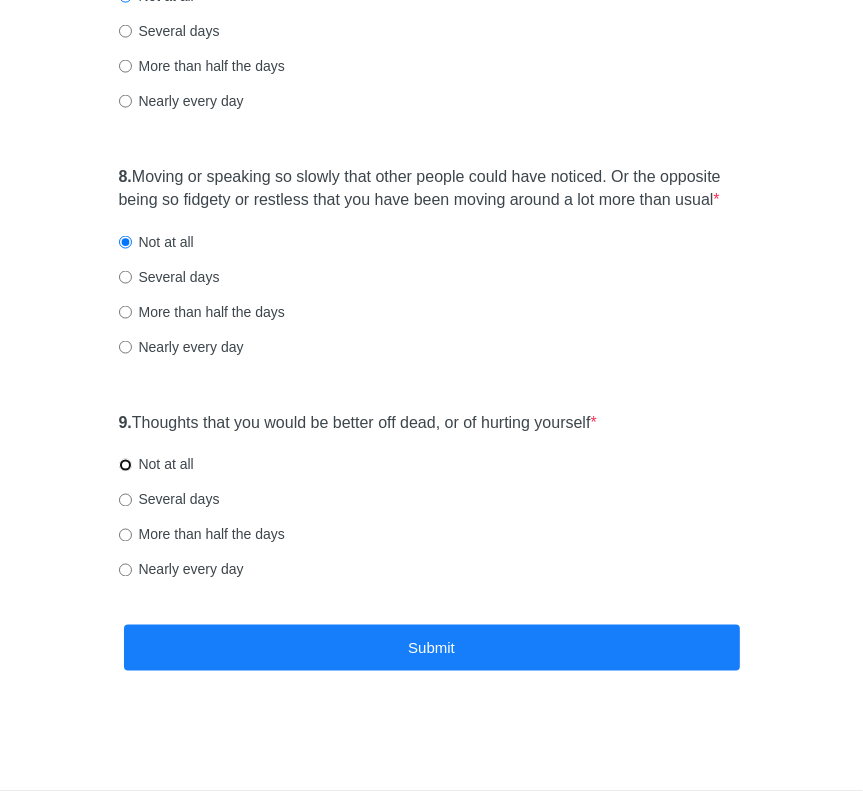 click on "Not at all" at bounding box center (125, 465) 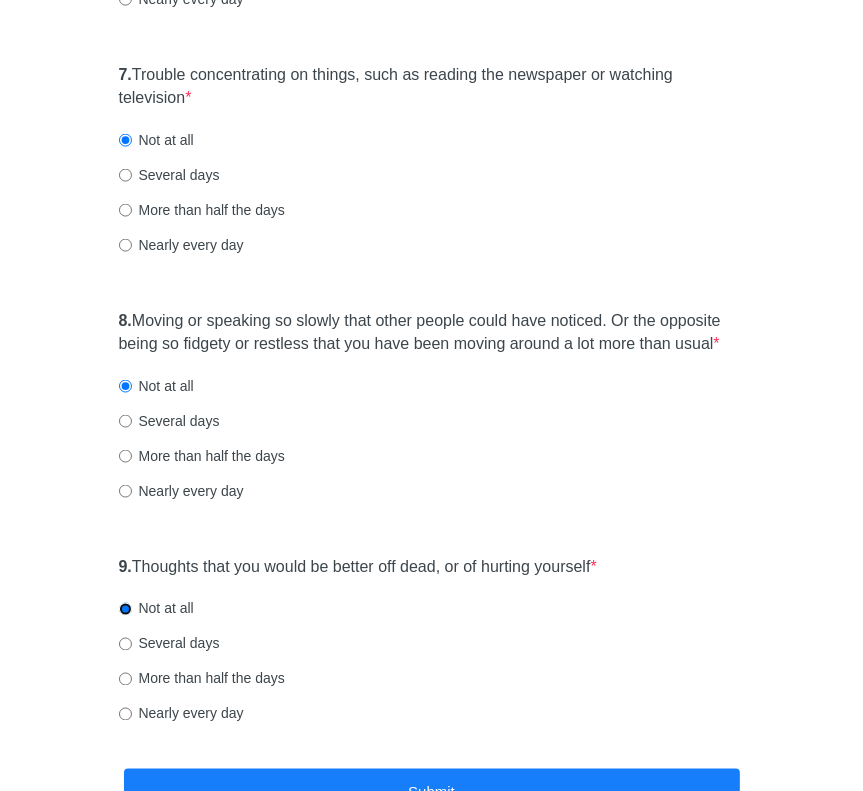 scroll, scrollTop: 1714, scrollLeft: 0, axis: vertical 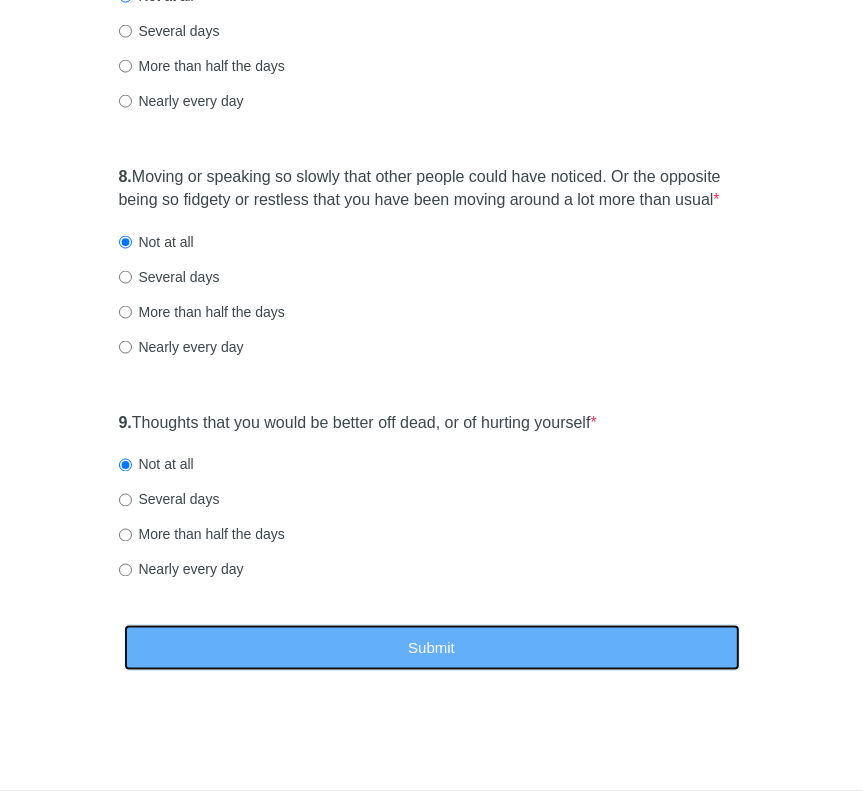 click on "Submit" at bounding box center (432, 648) 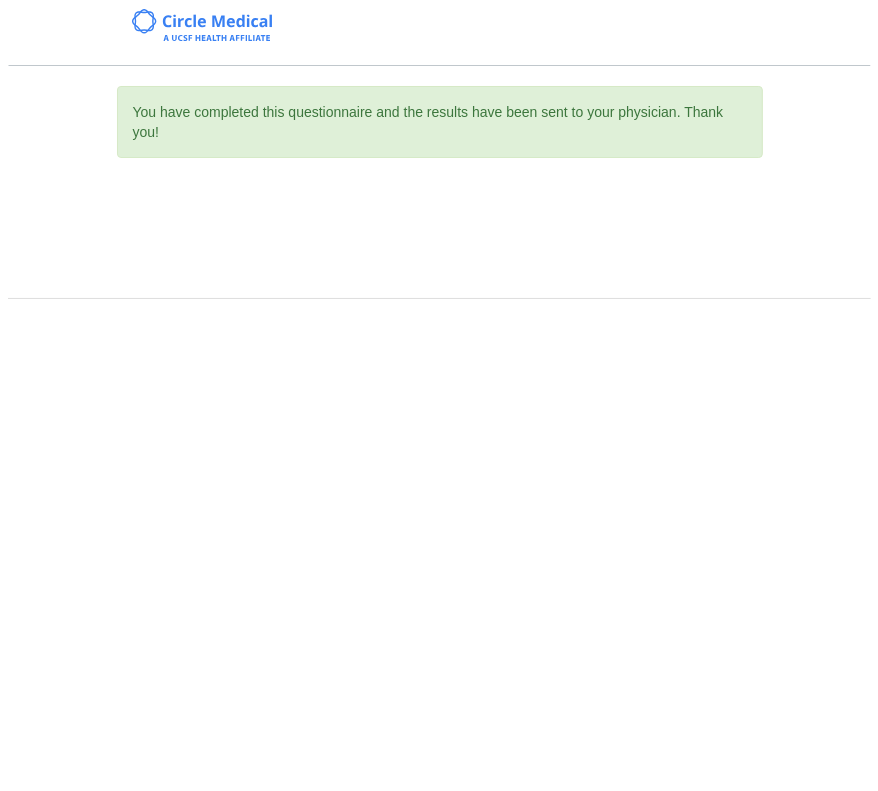 scroll, scrollTop: 0, scrollLeft: 0, axis: both 